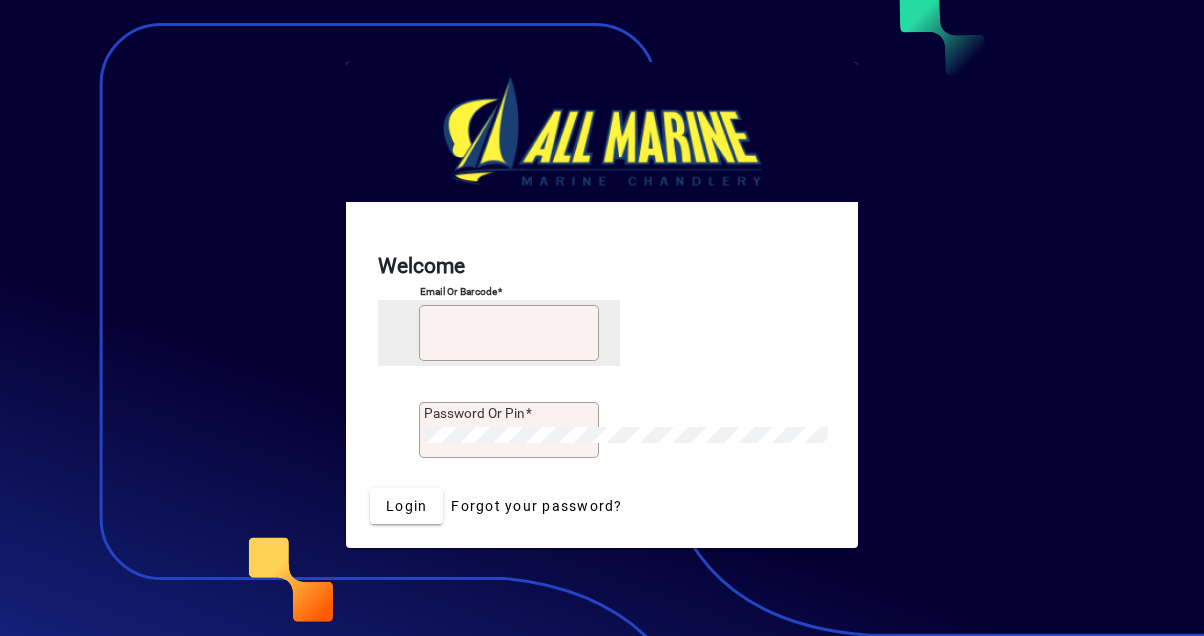 scroll, scrollTop: 0, scrollLeft: 0, axis: both 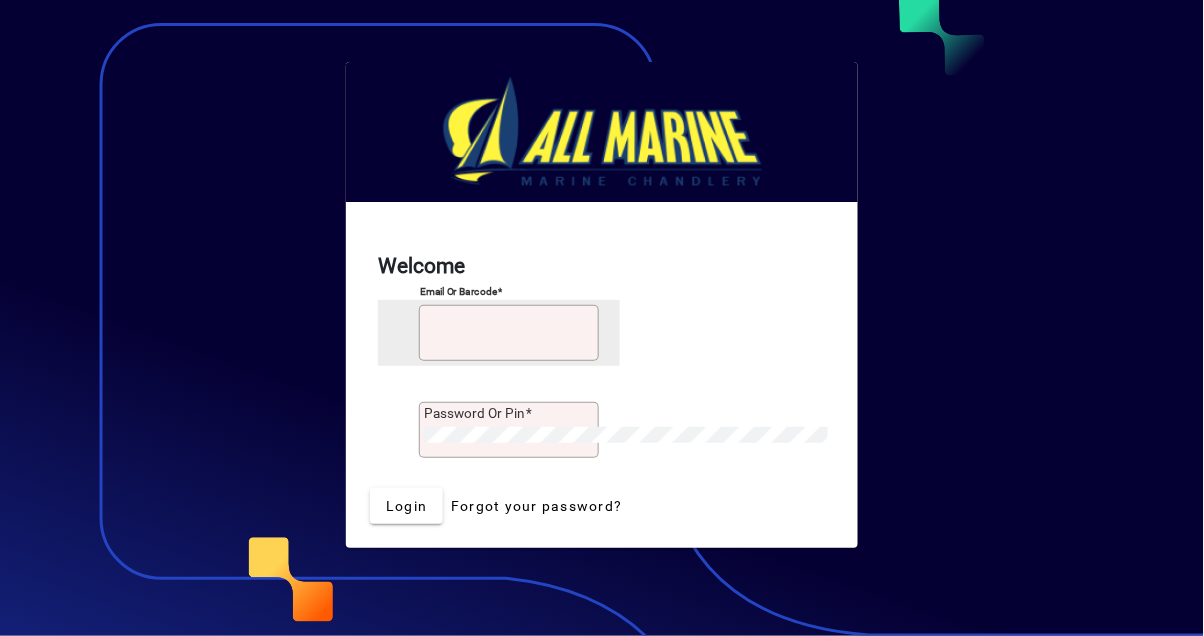 click on "Email or Barcode" at bounding box center (509, 333) 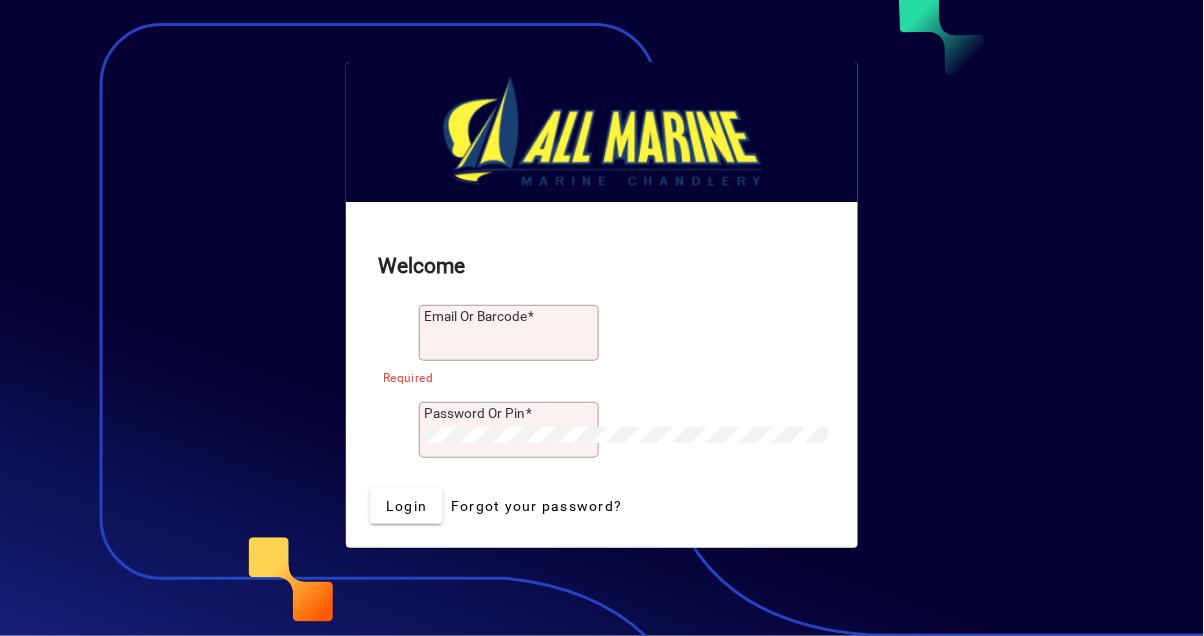 type on "**********" 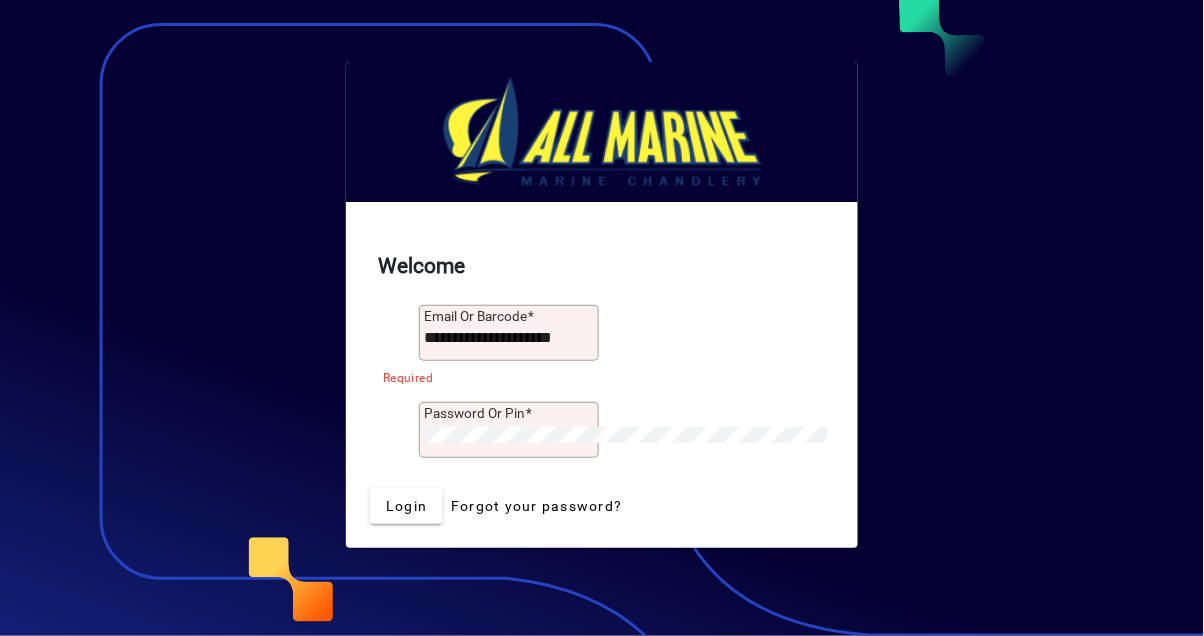 click on "Login" at bounding box center (406, 506) 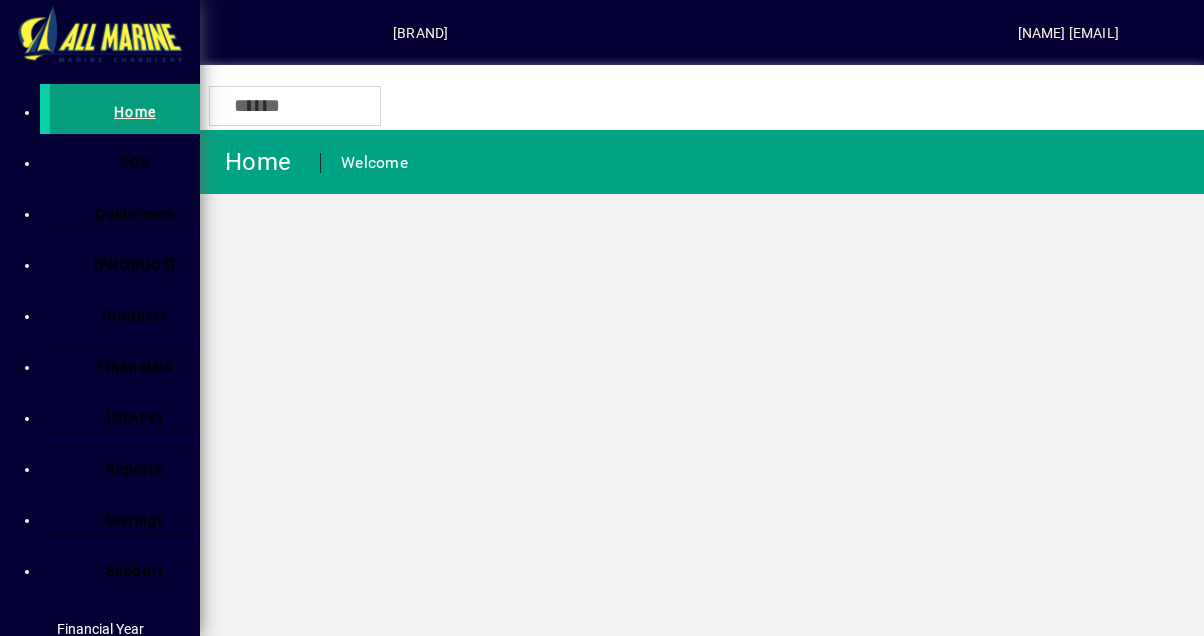 scroll, scrollTop: 0, scrollLeft: 0, axis: both 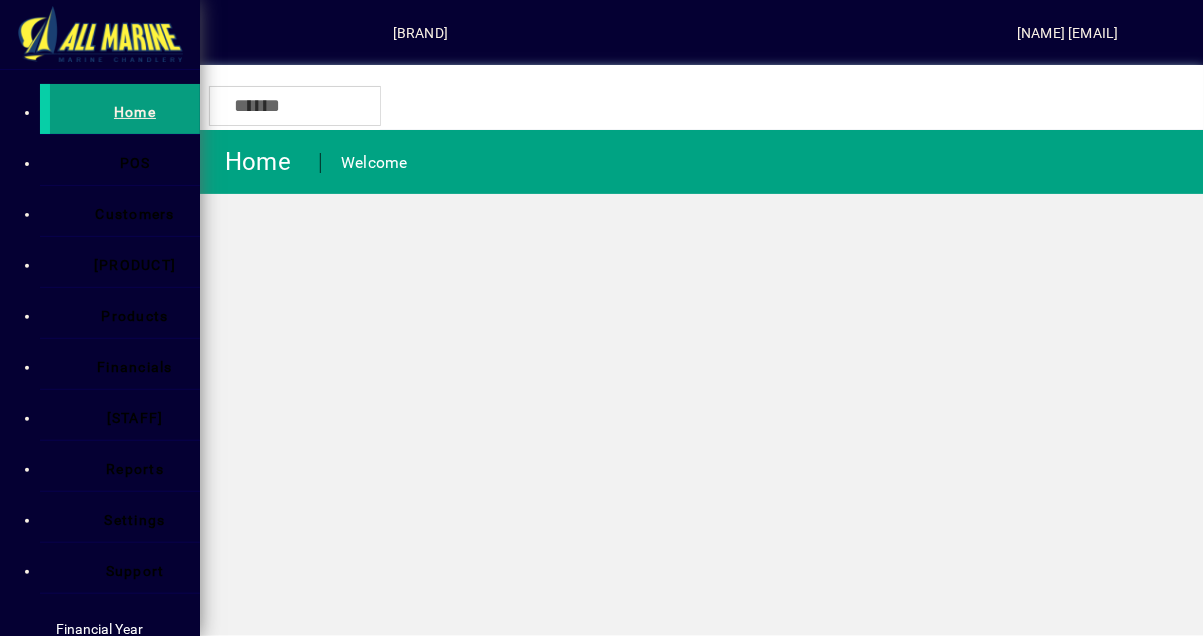 click on "[PRODUCT]" at bounding box center (135, 265) 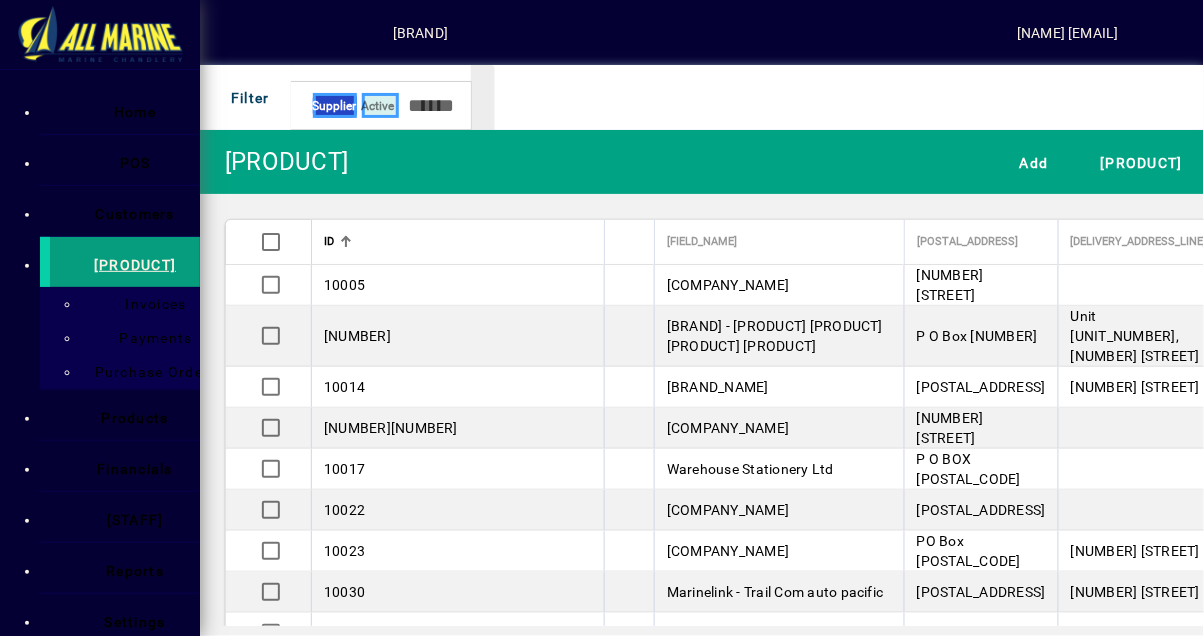 click at bounding box center (145, 372) 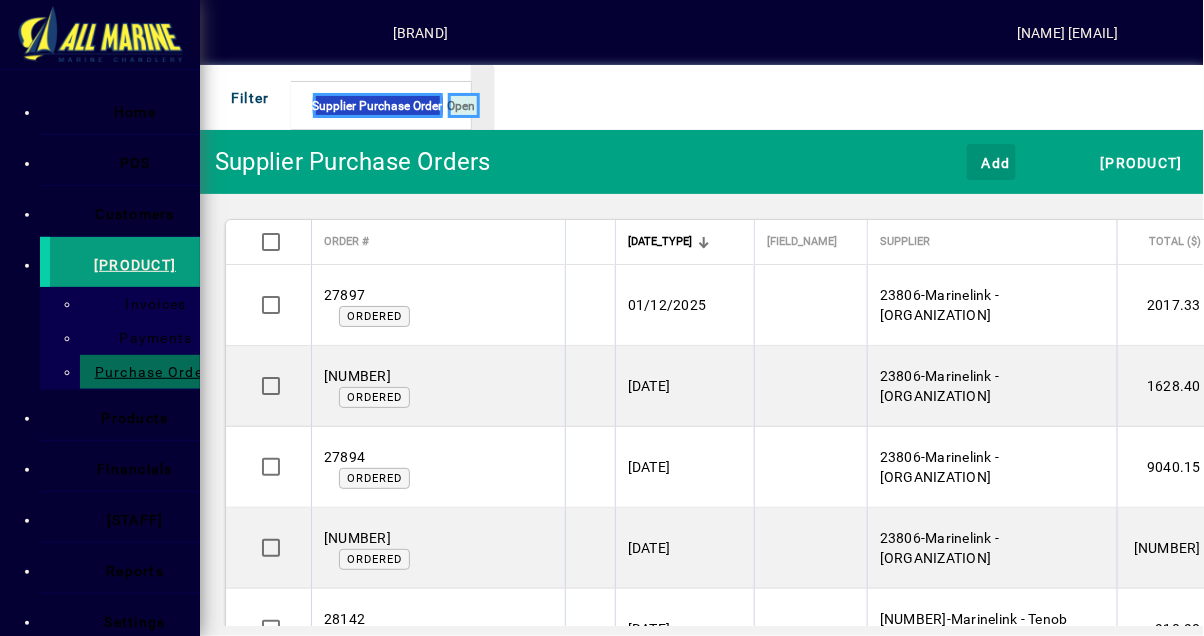 click at bounding box center (972, 161) 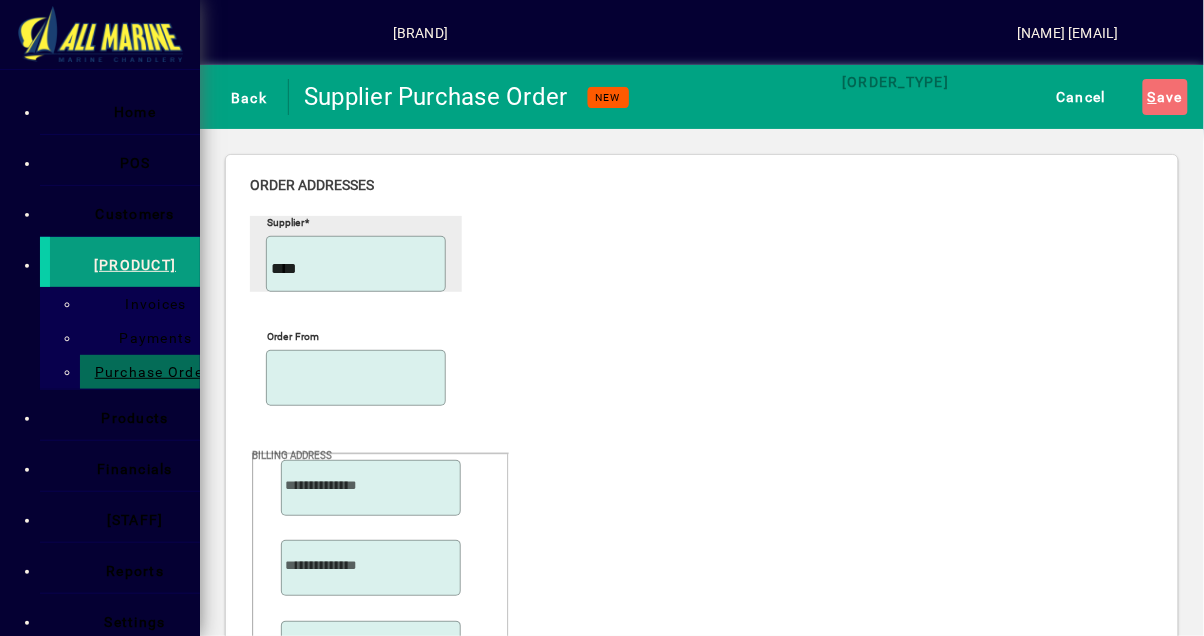 type on "****" 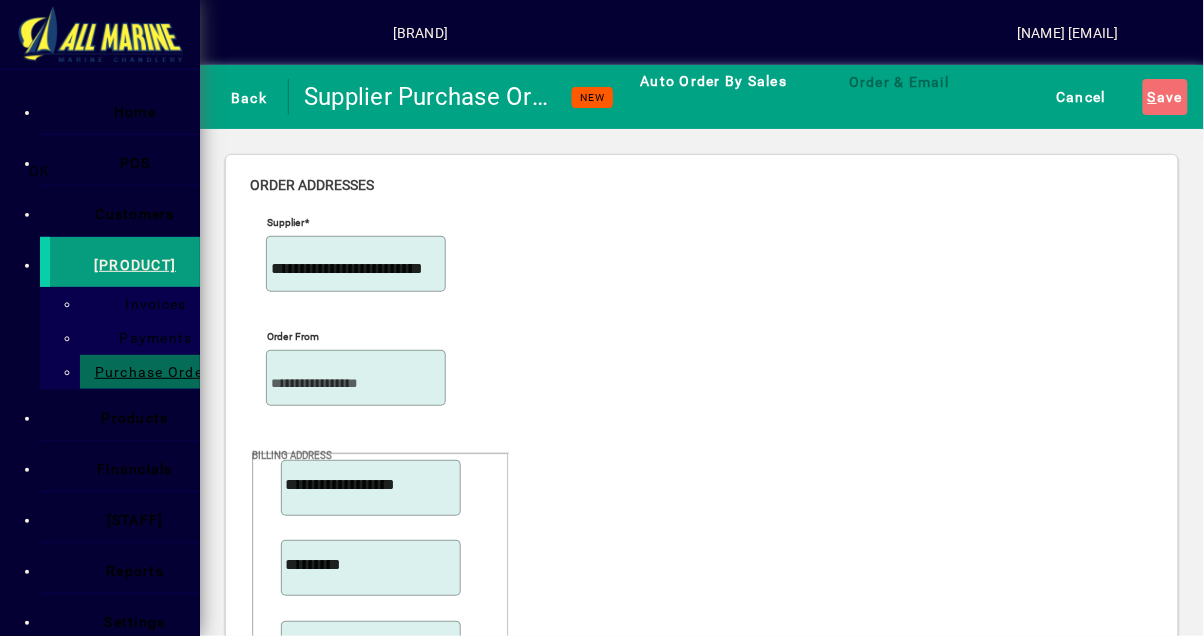 click on "OK" at bounding box center [40, 171] 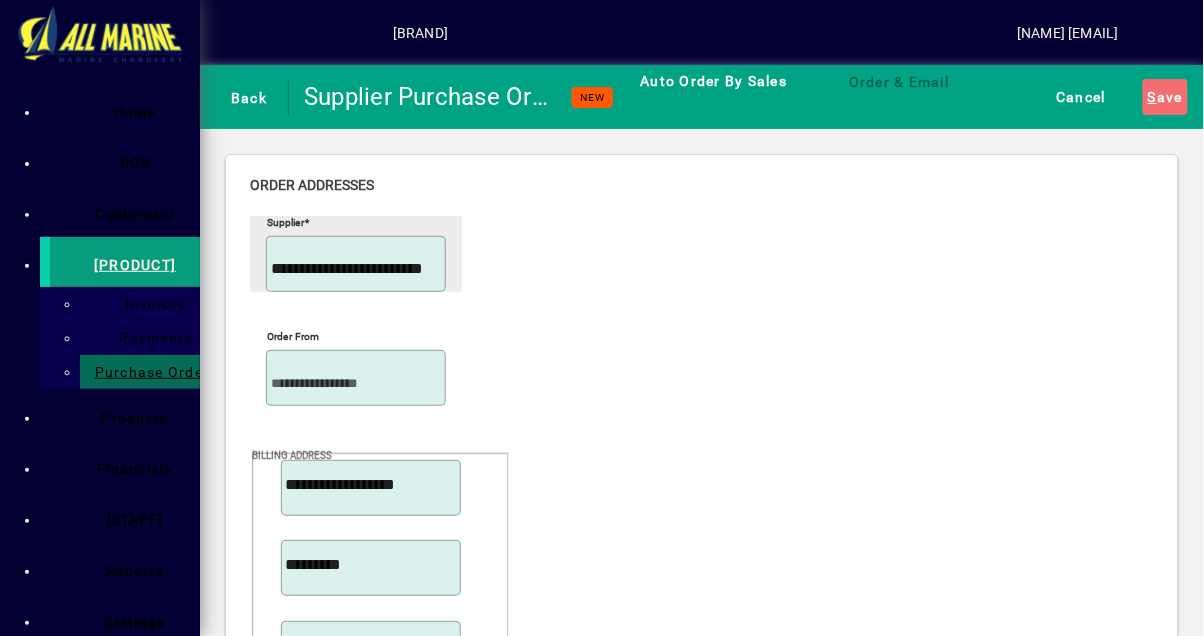 scroll, scrollTop: 179, scrollLeft: 0, axis: vertical 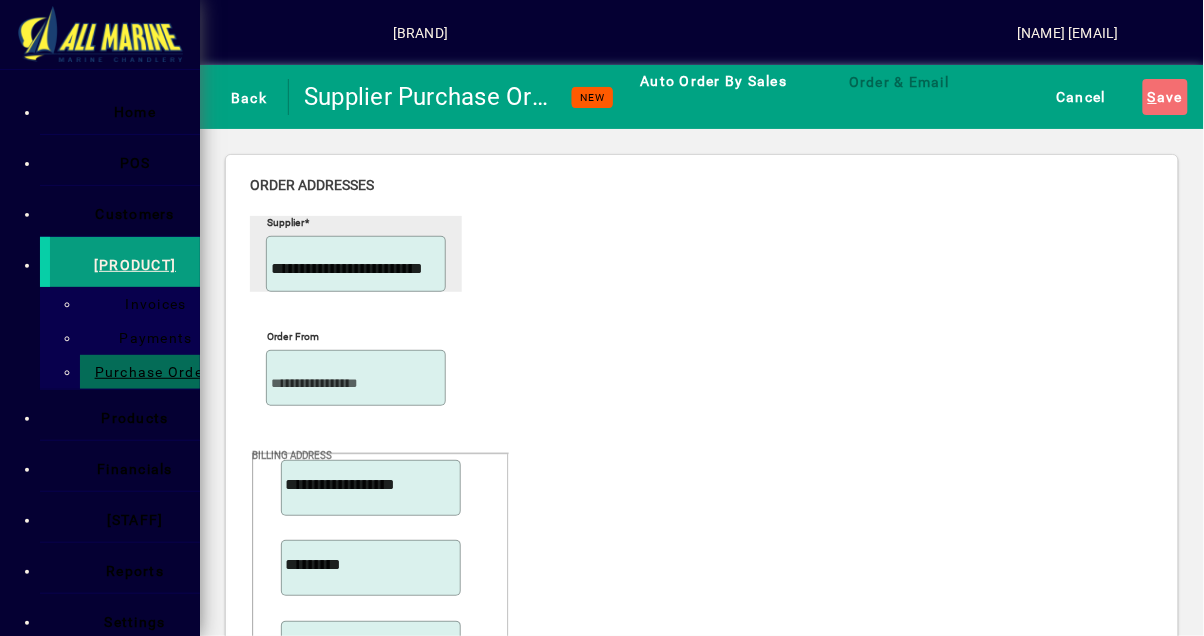 click on "[DELIVERY_LOCATION]" at bounding box center (356, 1507) 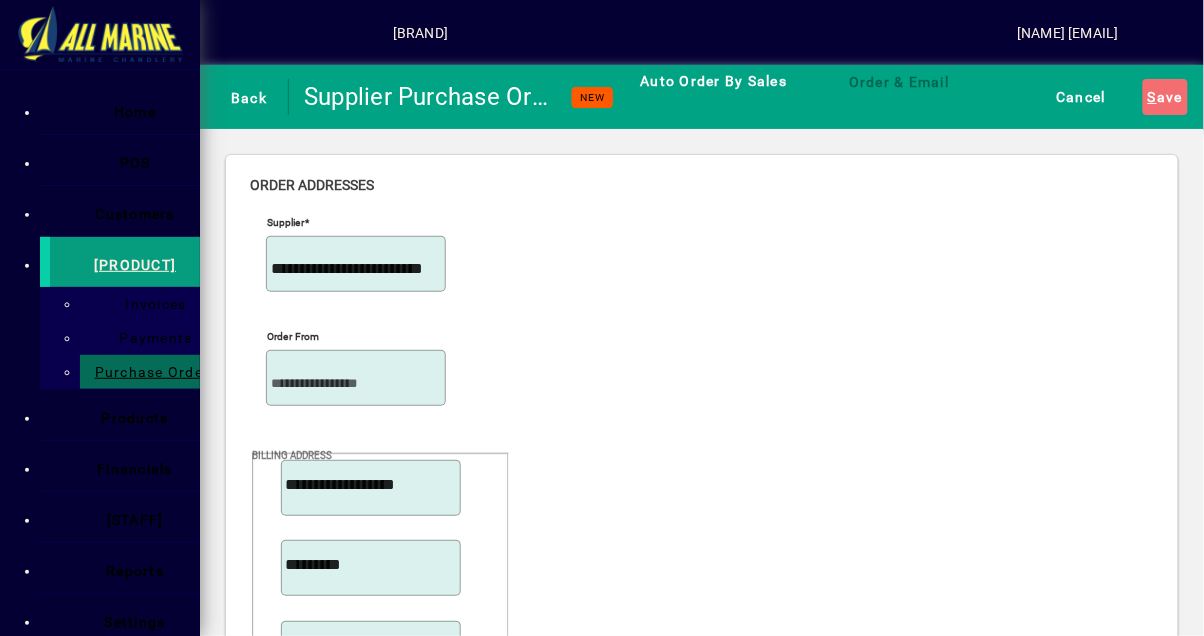 click on "[STREET]" at bounding box center (46, 55) 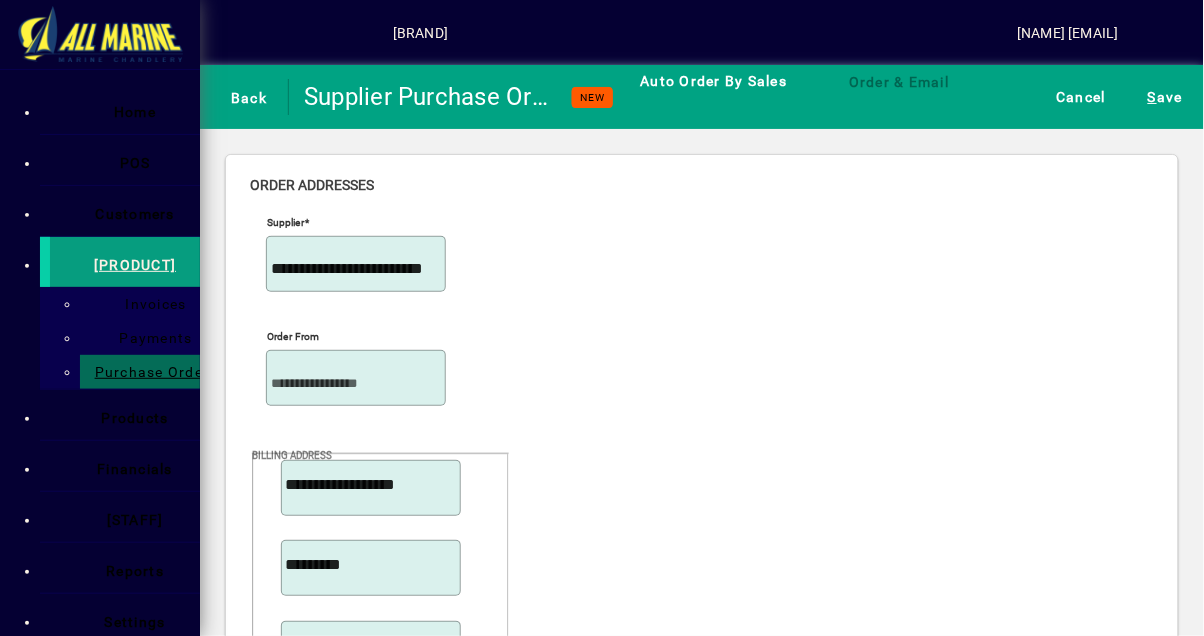 click on "Product" at bounding box center [799, 3190] 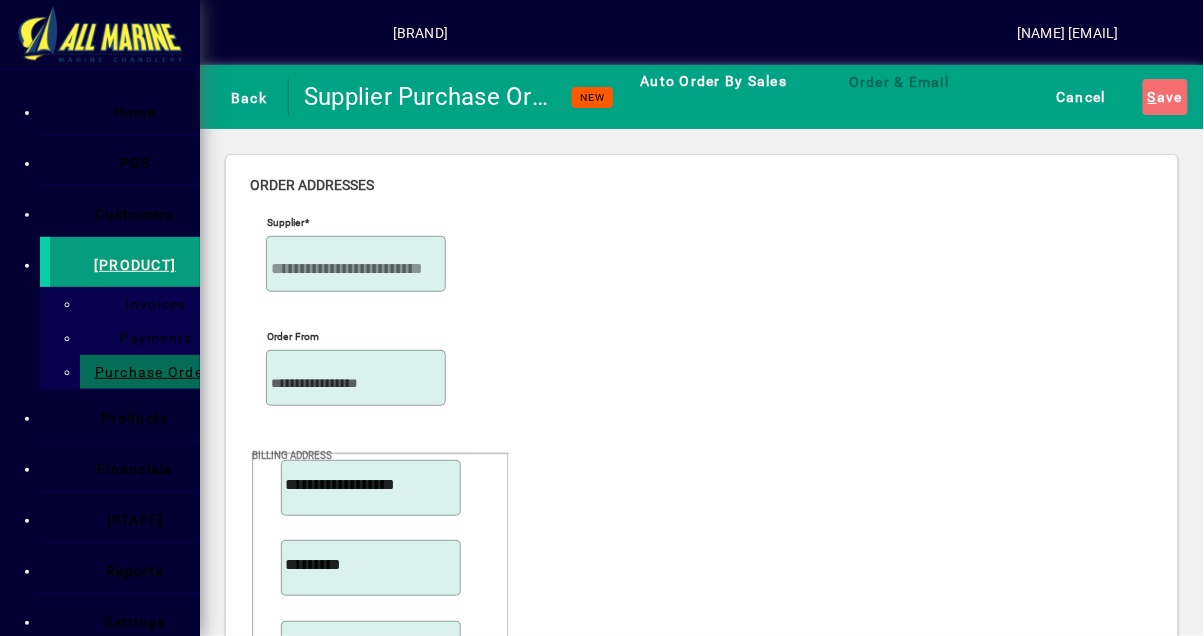 scroll, scrollTop: 165, scrollLeft: 0, axis: vertical 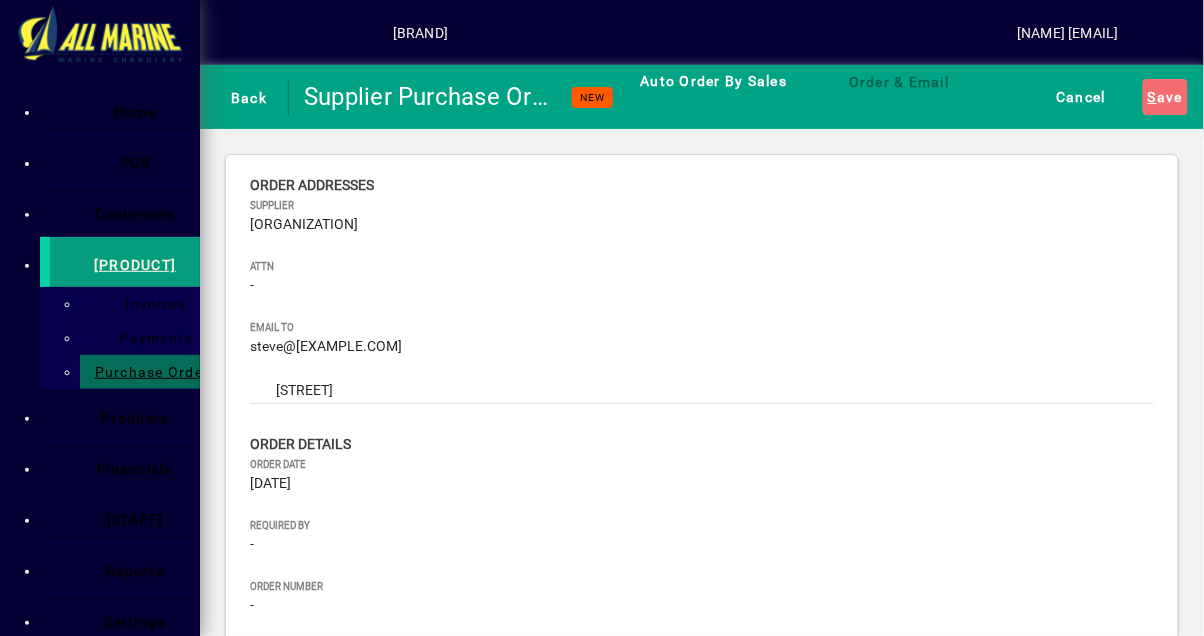 type on "********" 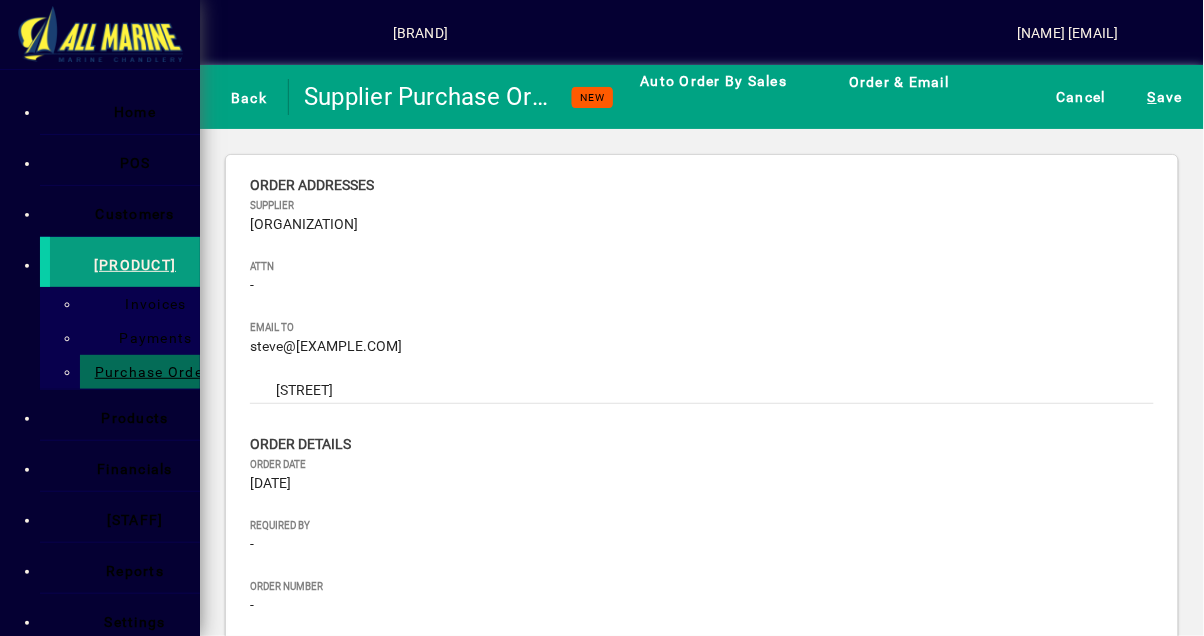 click on "******" at bounding box center [359, 1361] 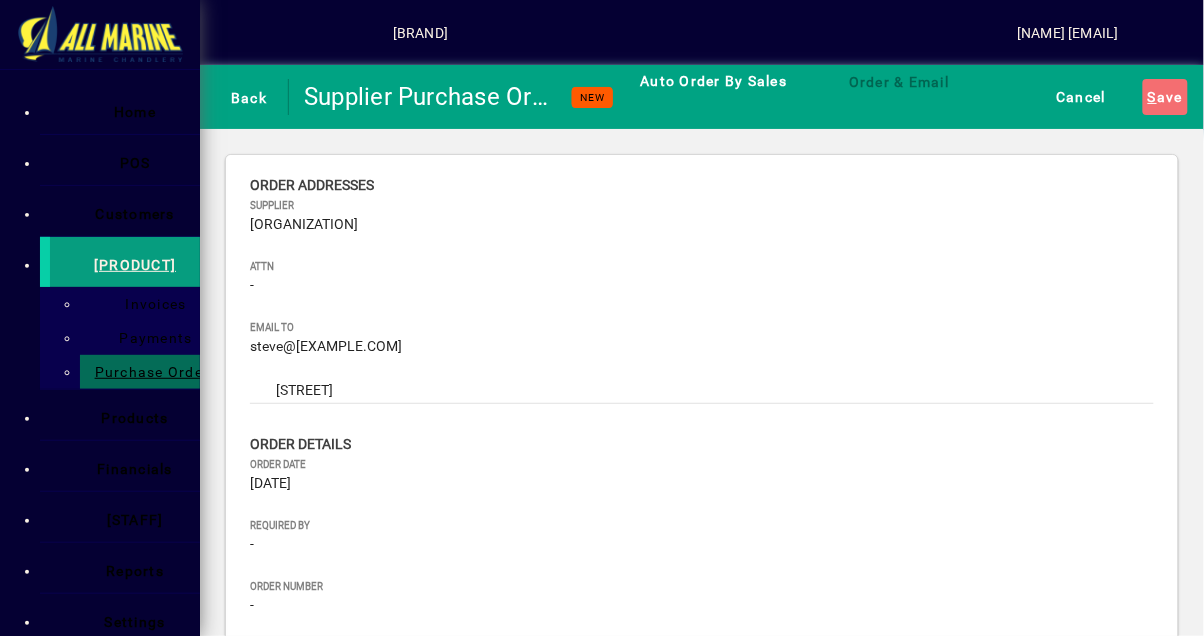 type on "********" 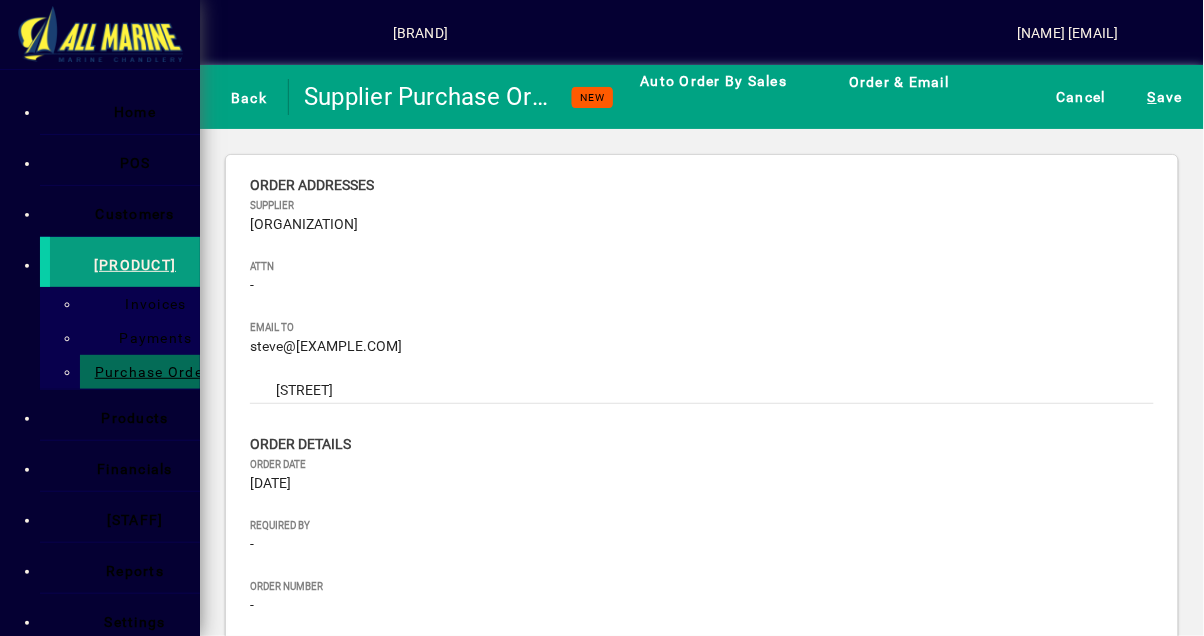 click on "******" at bounding box center (359, 1361) 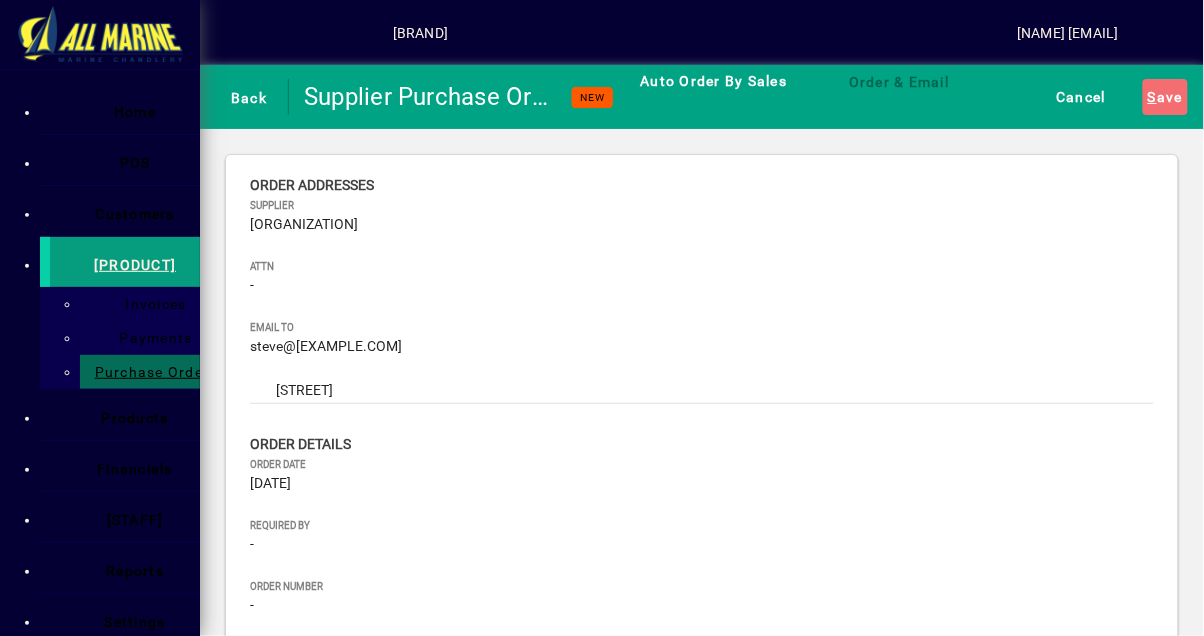 type on "********" 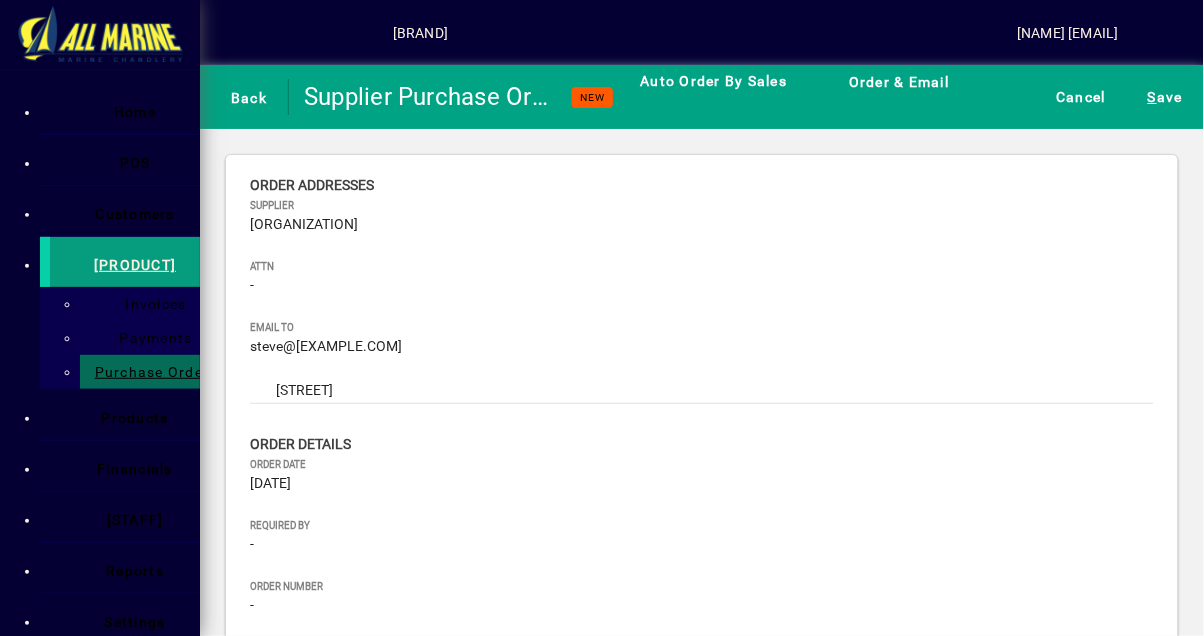 click on "******" at bounding box center (359, 1361) 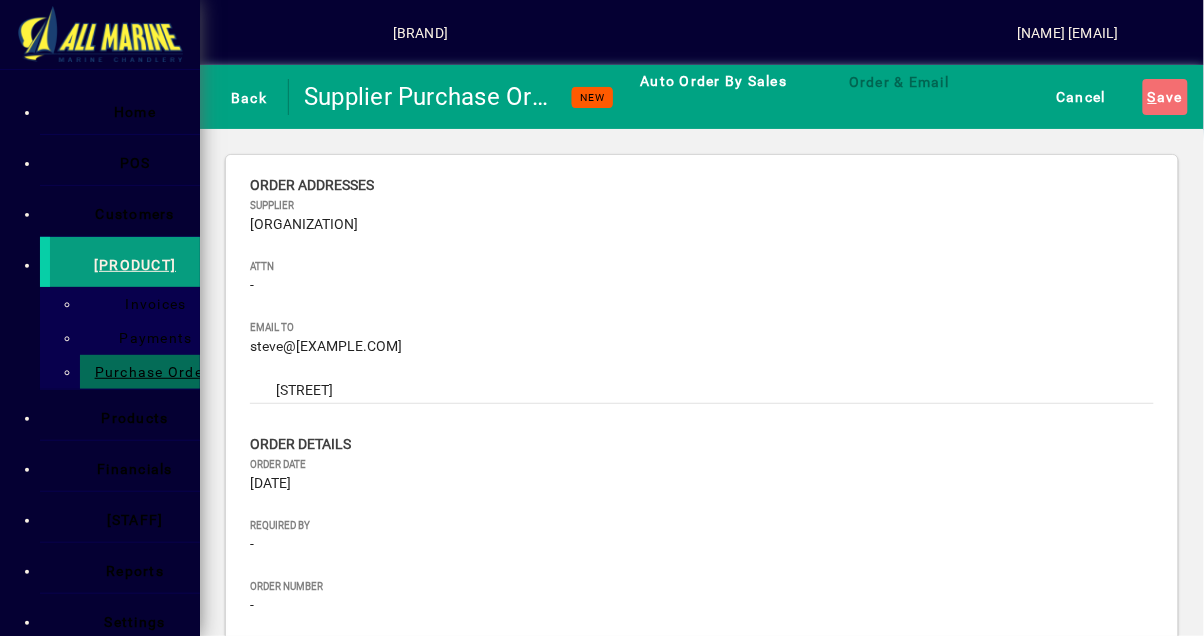type on "********" 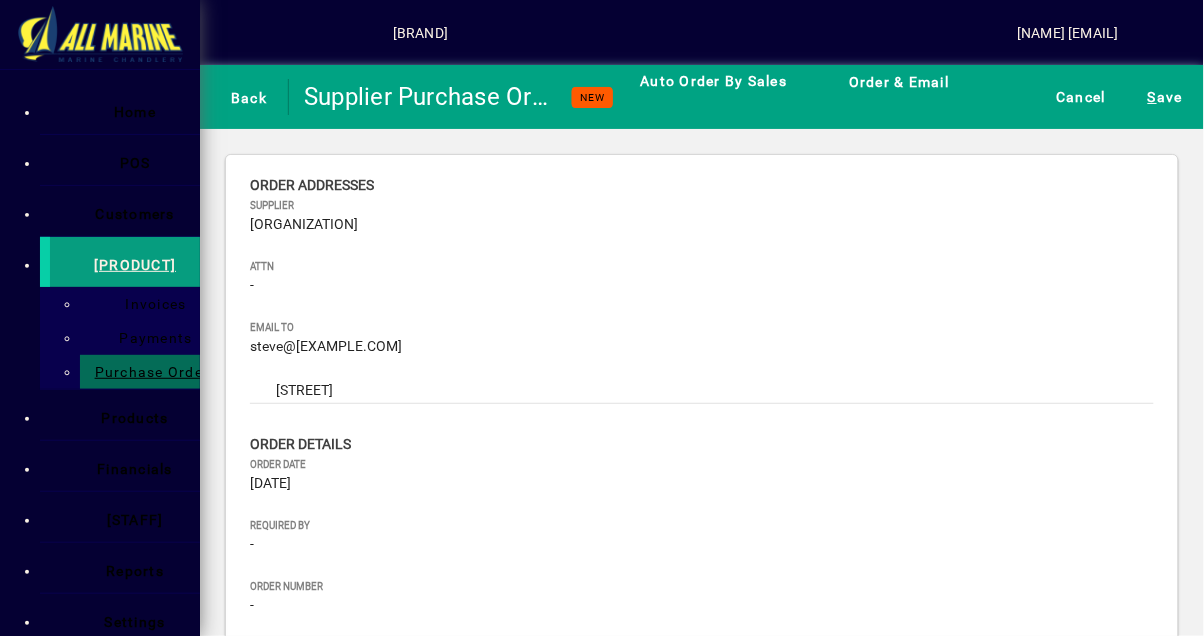 click on "******" at bounding box center (359, 1361) 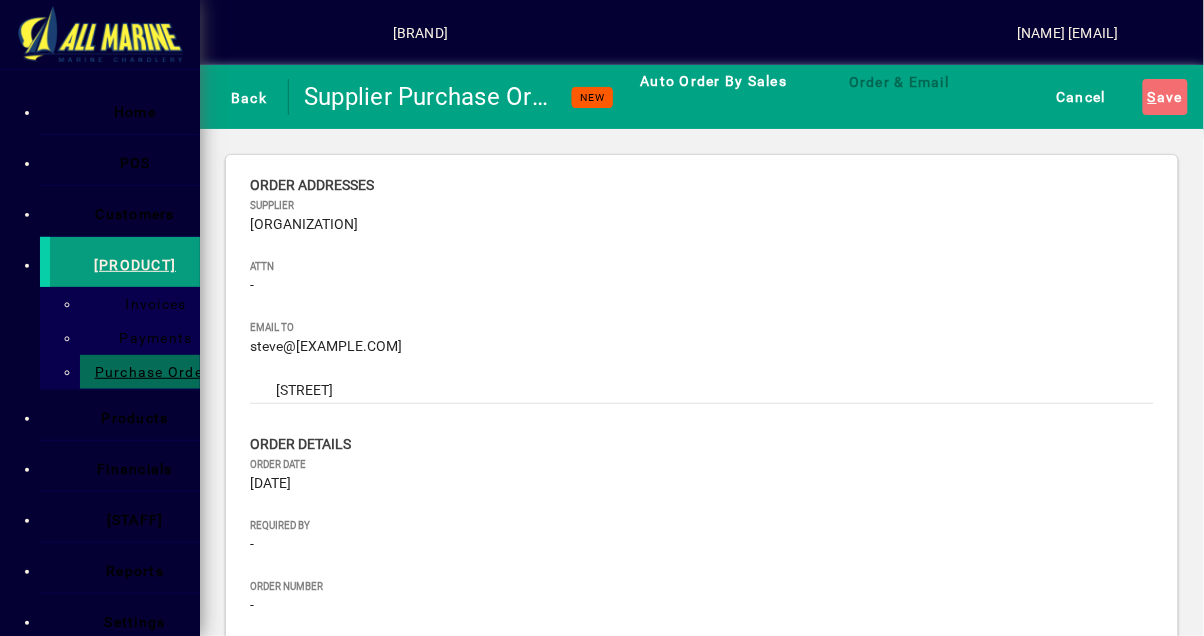 type on "********" 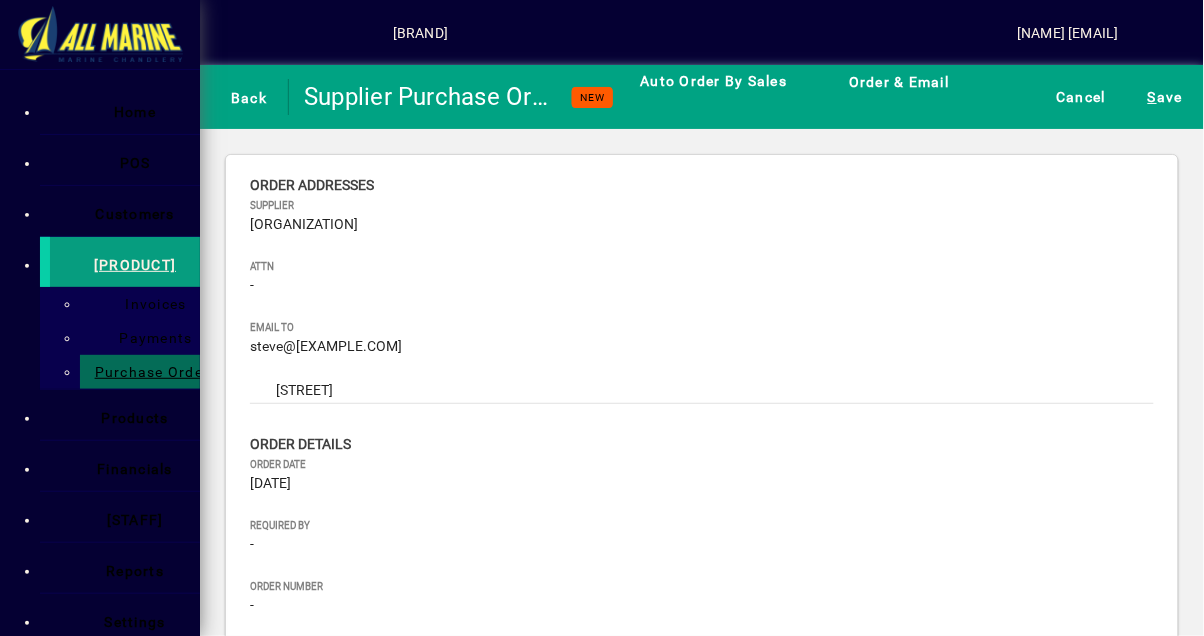 click on "******" at bounding box center (359, 1361) 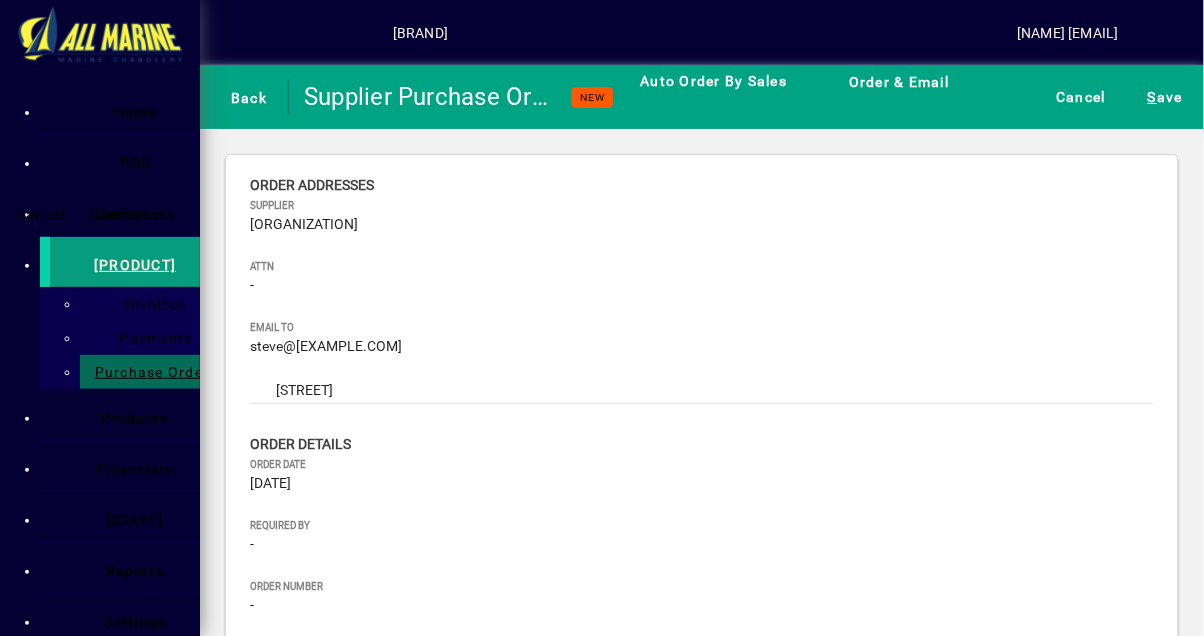 click at bounding box center (119, 214) 